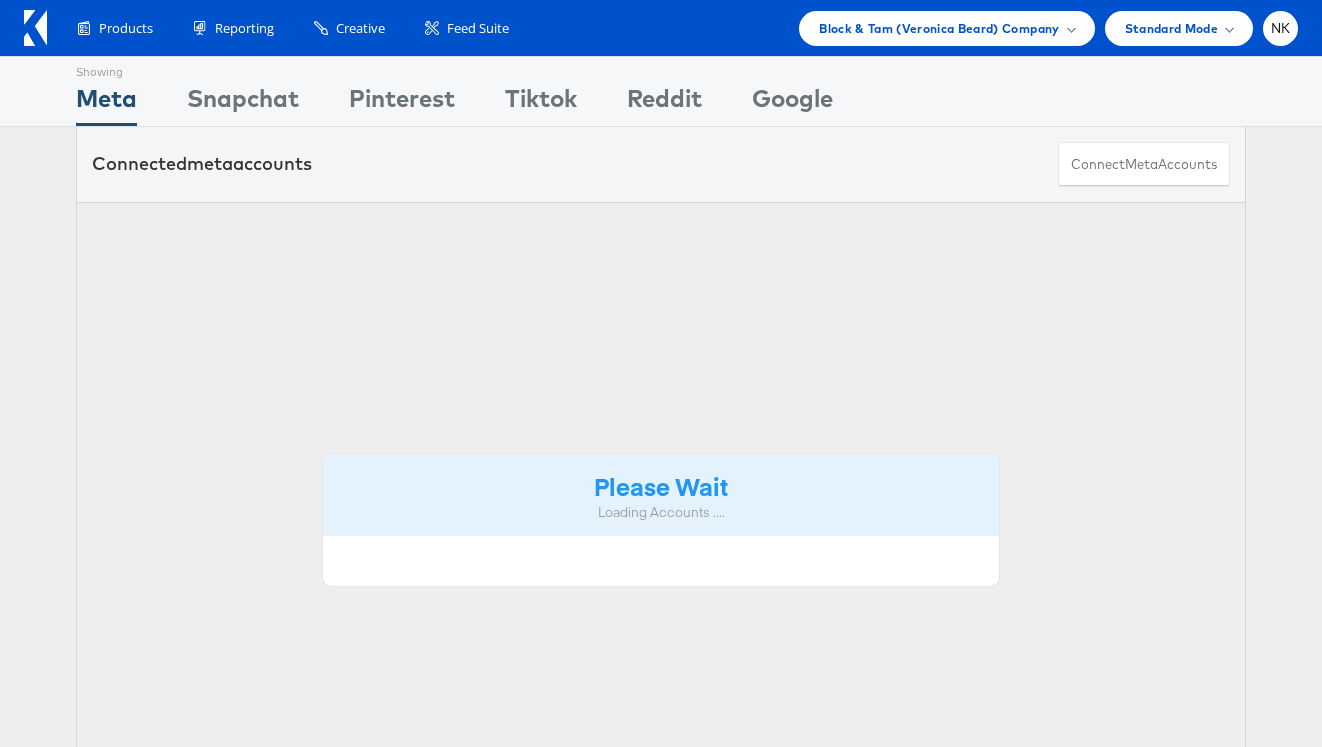 scroll, scrollTop: 0, scrollLeft: 0, axis: both 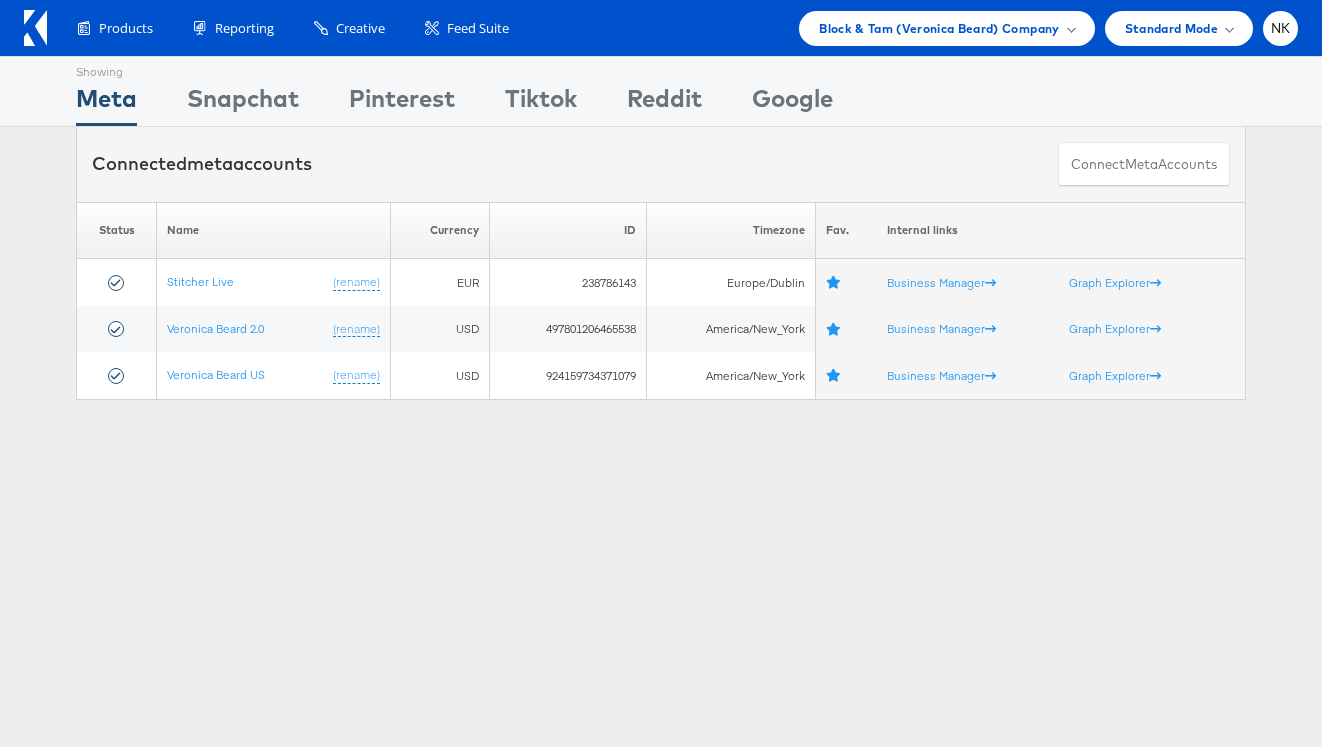 click 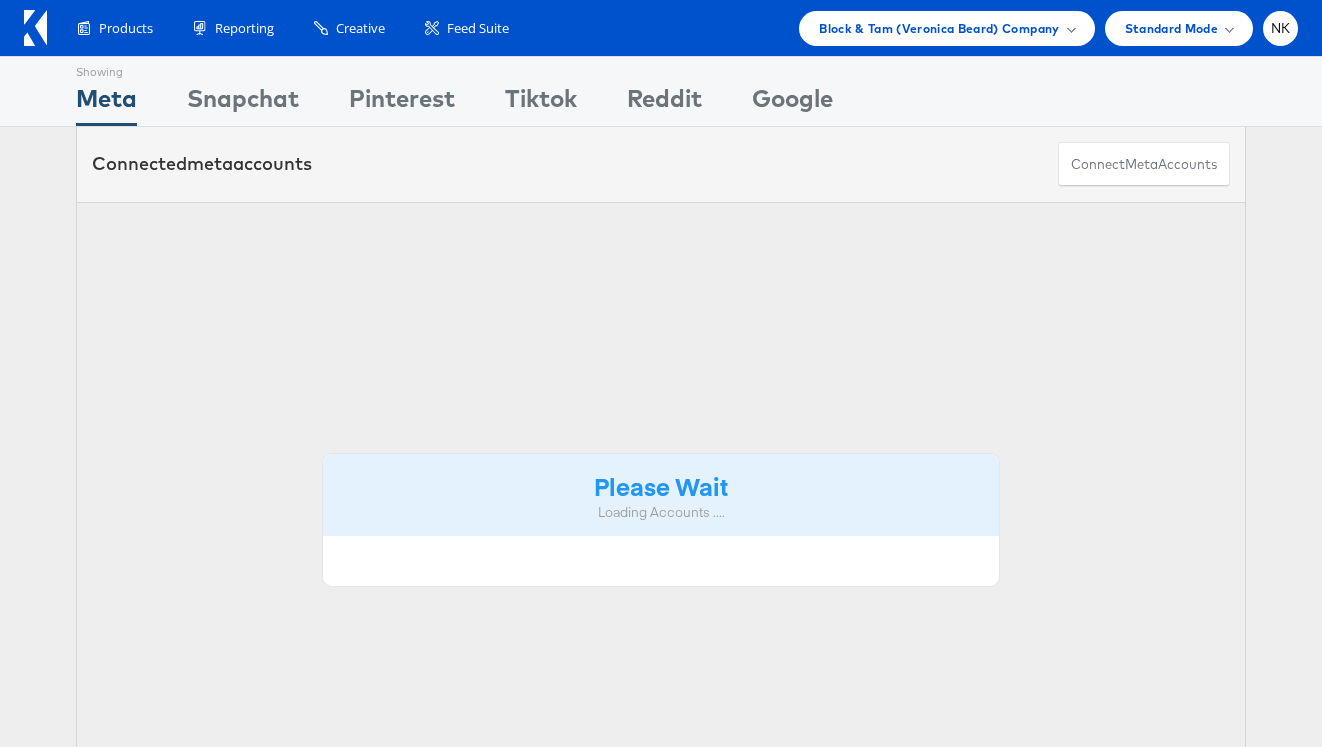 scroll, scrollTop: 0, scrollLeft: 0, axis: both 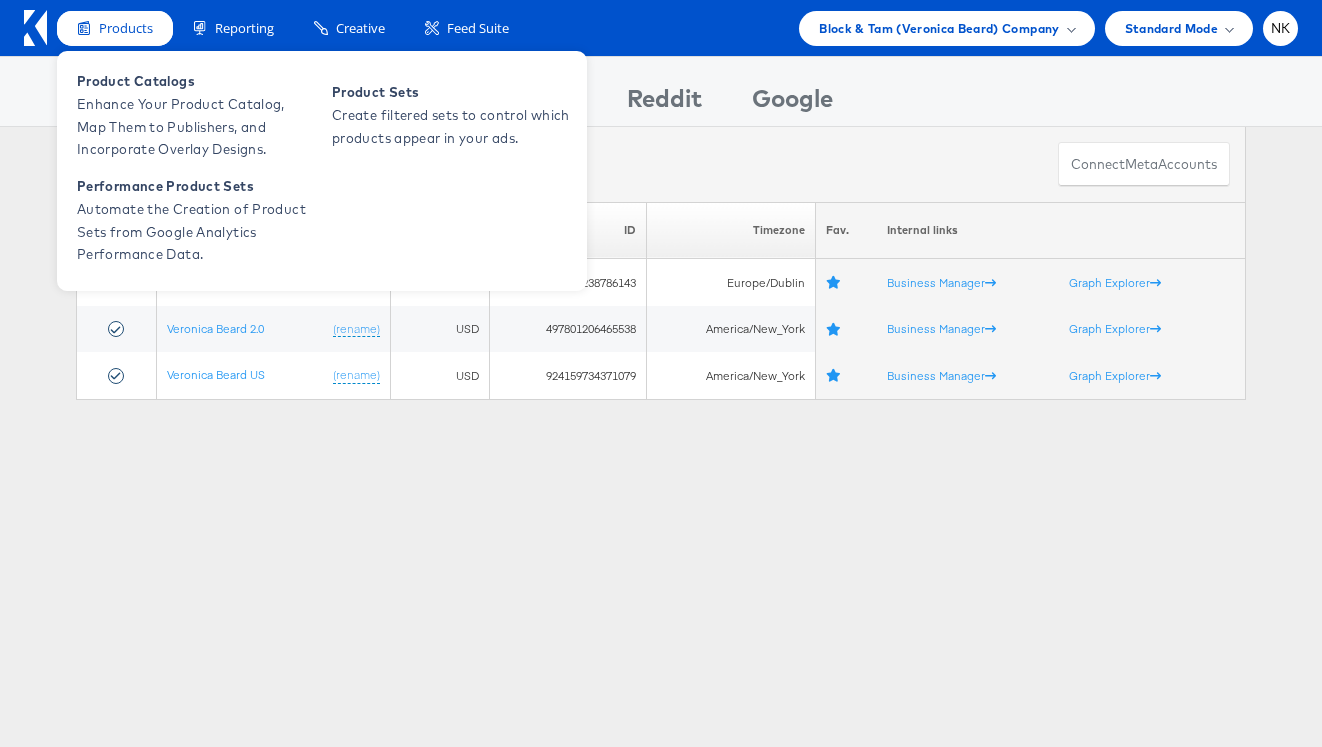 click on "Products" at bounding box center (115, 28) 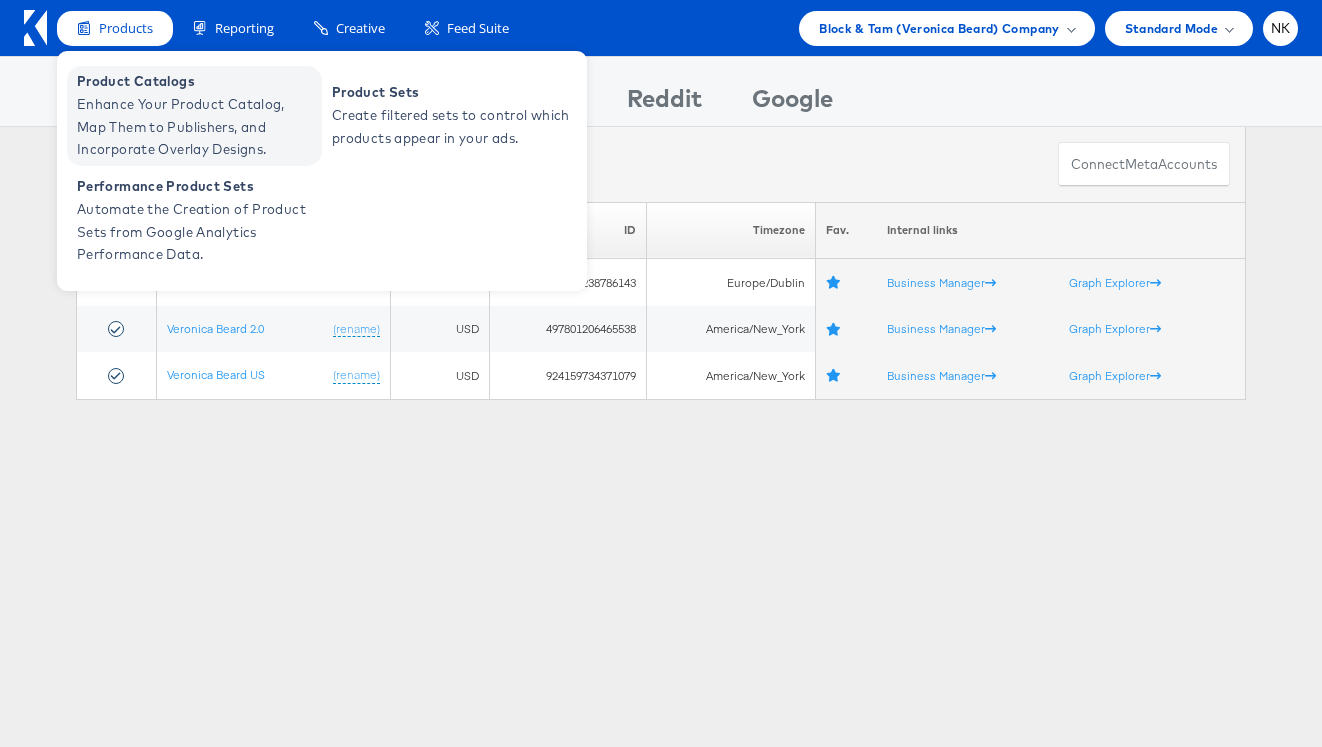 click on "Product Catalogs" at bounding box center [197, 81] 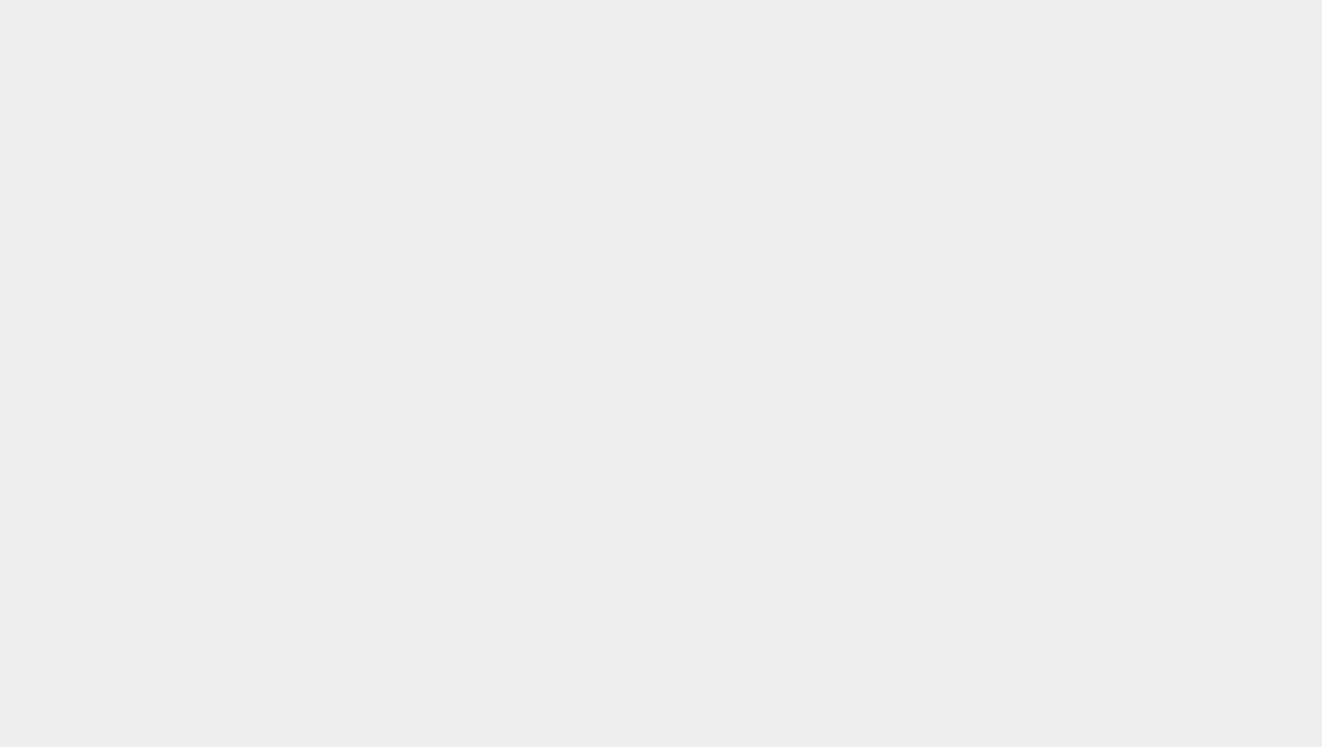 scroll, scrollTop: 0, scrollLeft: 0, axis: both 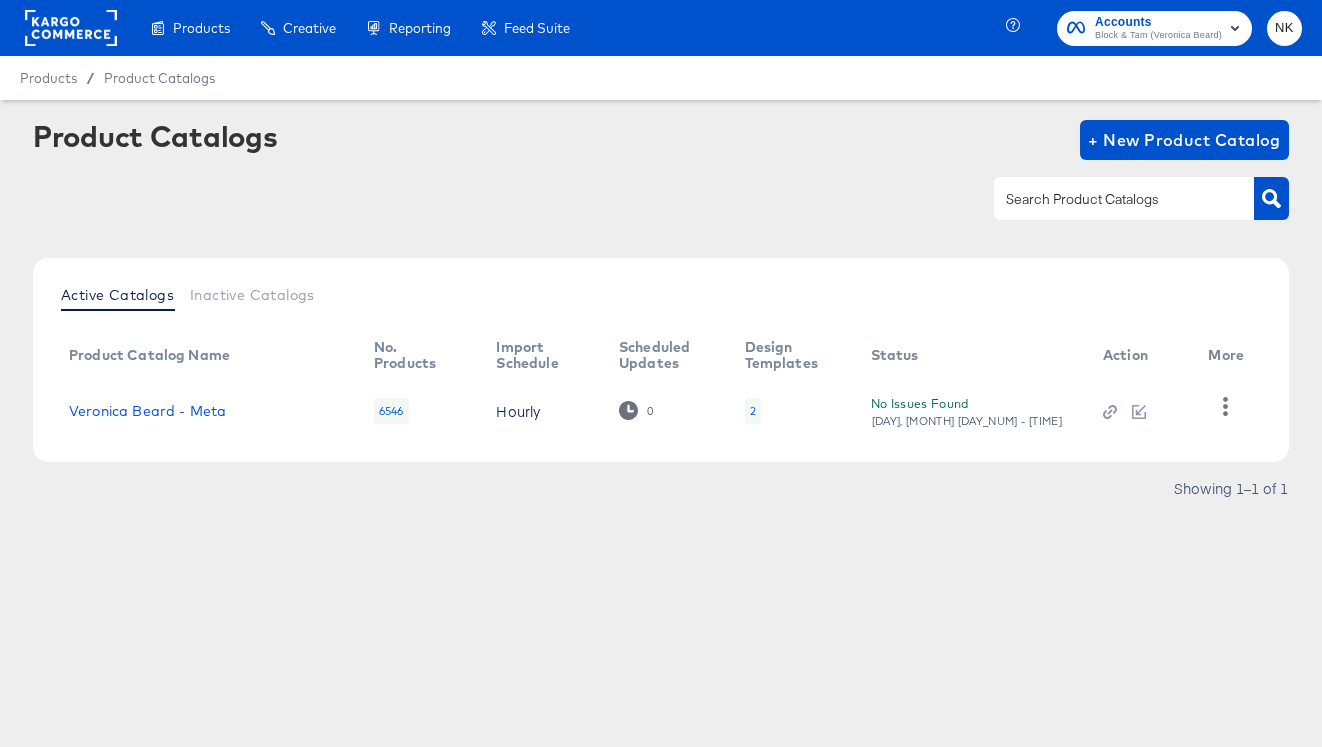 click 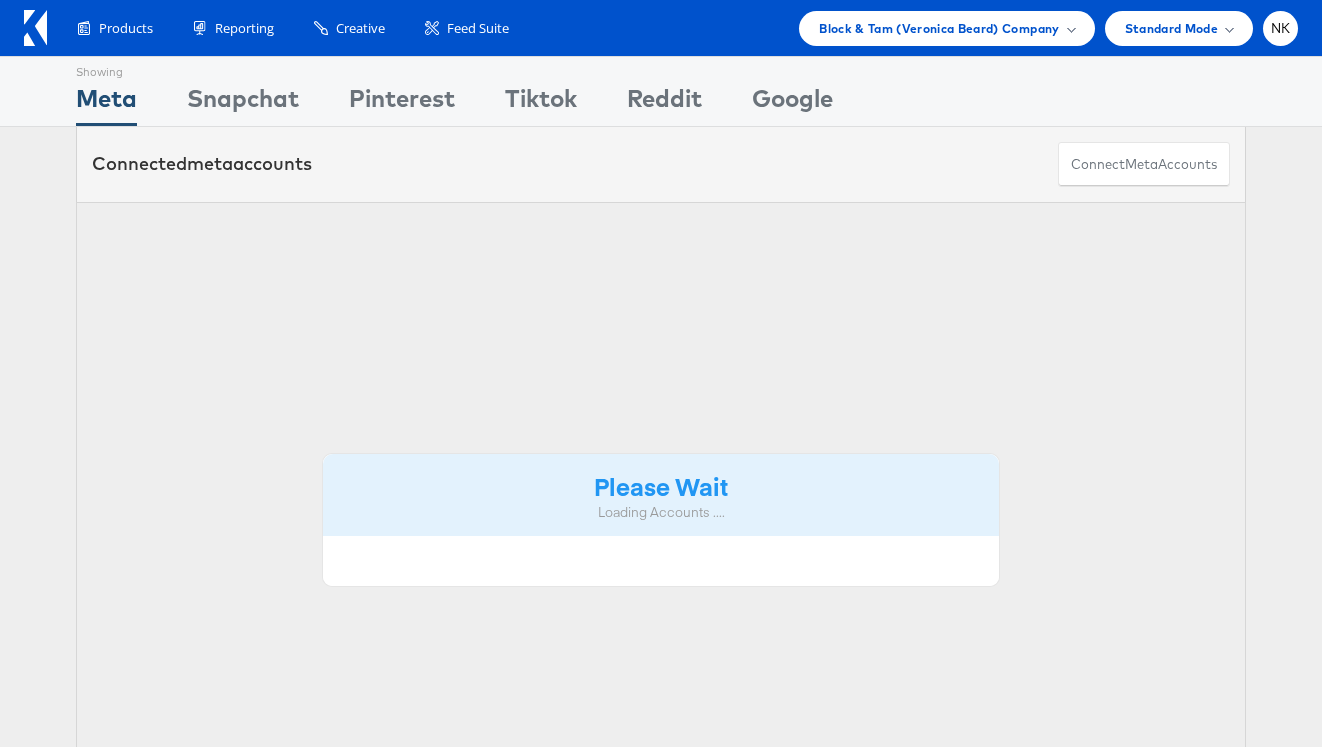 scroll, scrollTop: 0, scrollLeft: 0, axis: both 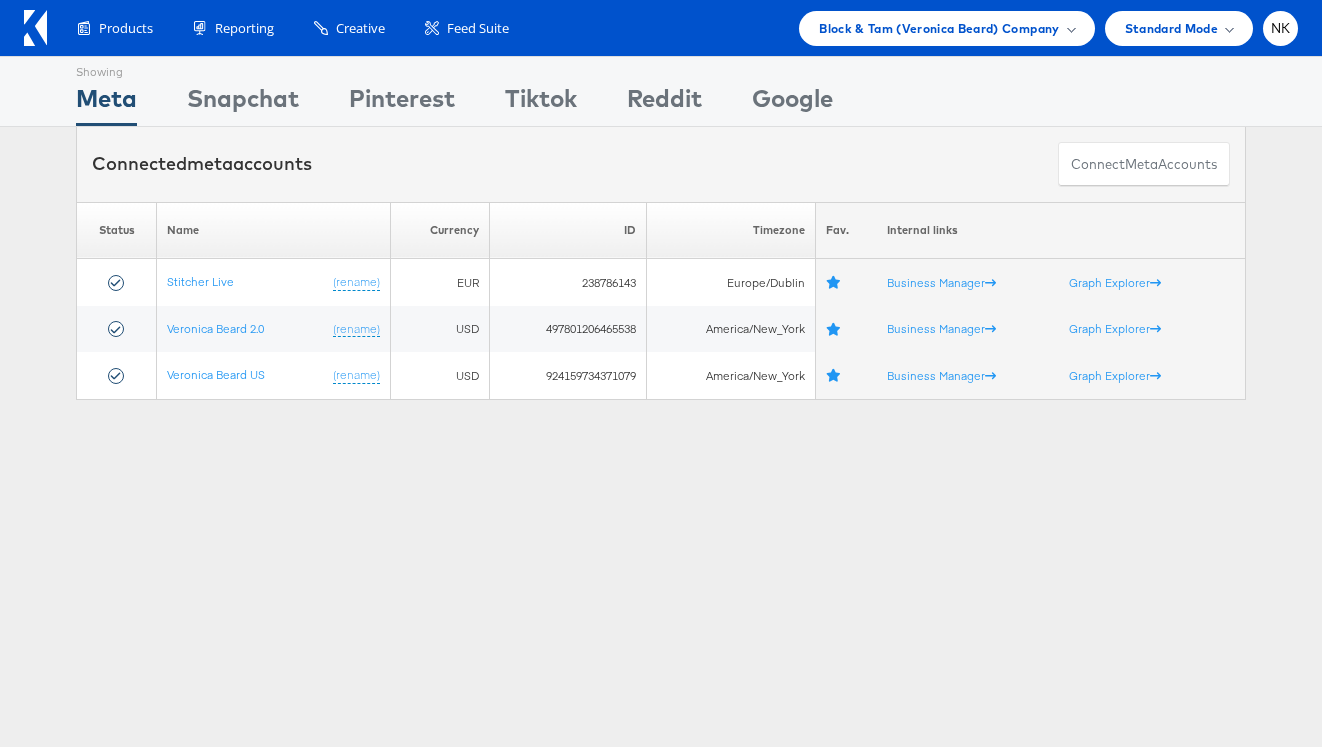 click 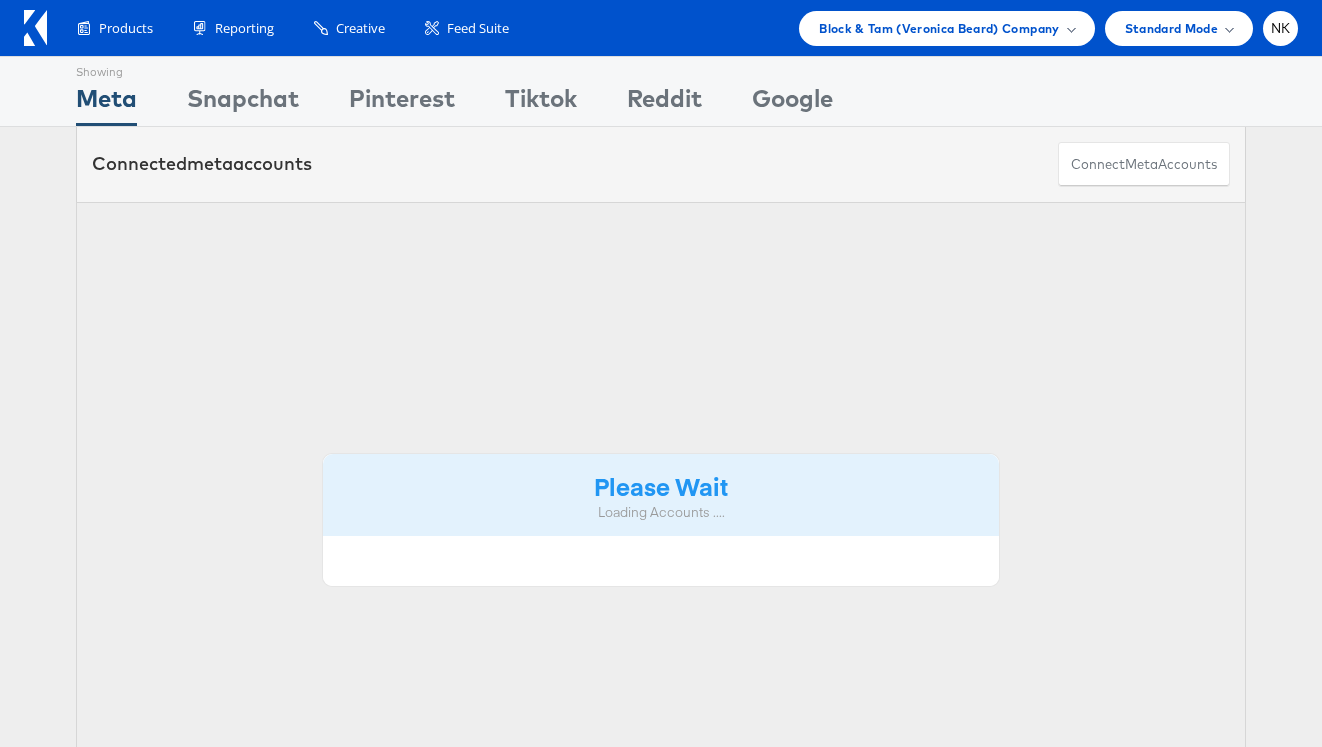 scroll, scrollTop: 0, scrollLeft: 0, axis: both 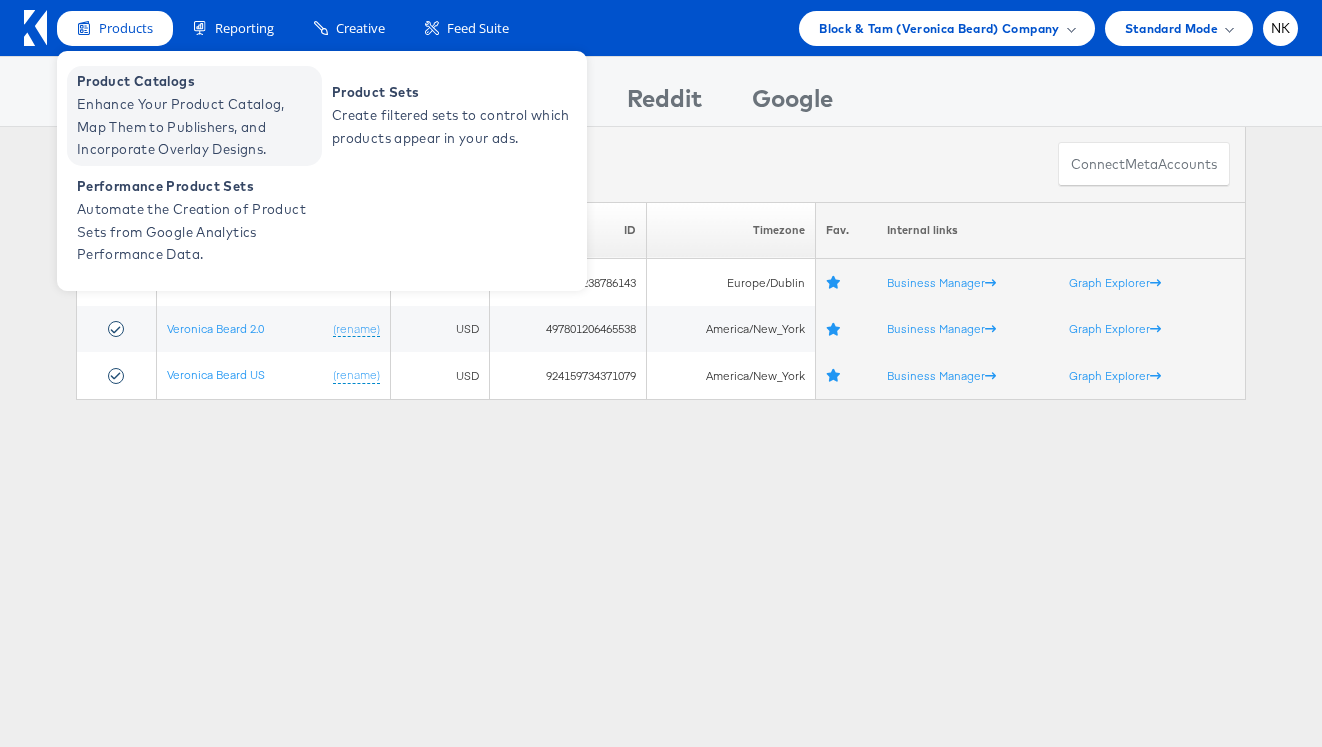 click on "Product Catalogs" at bounding box center [197, 81] 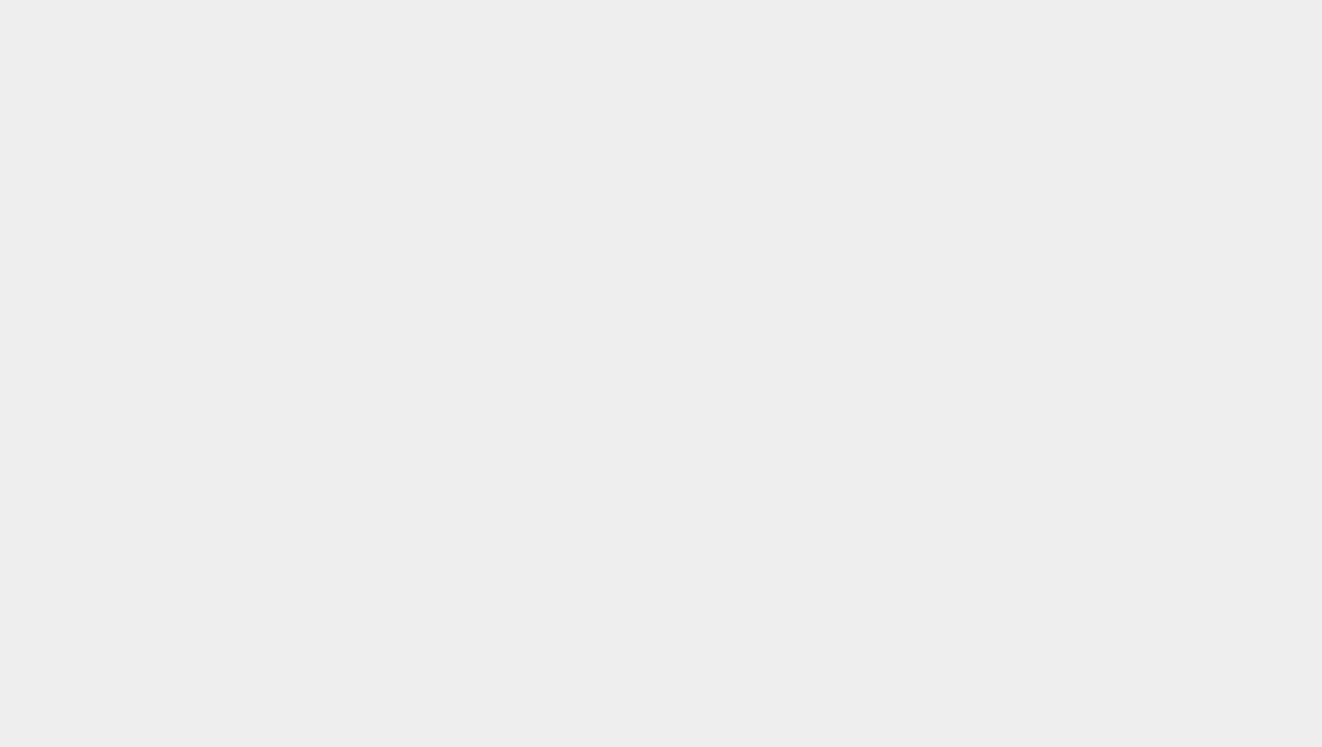 scroll, scrollTop: 0, scrollLeft: 0, axis: both 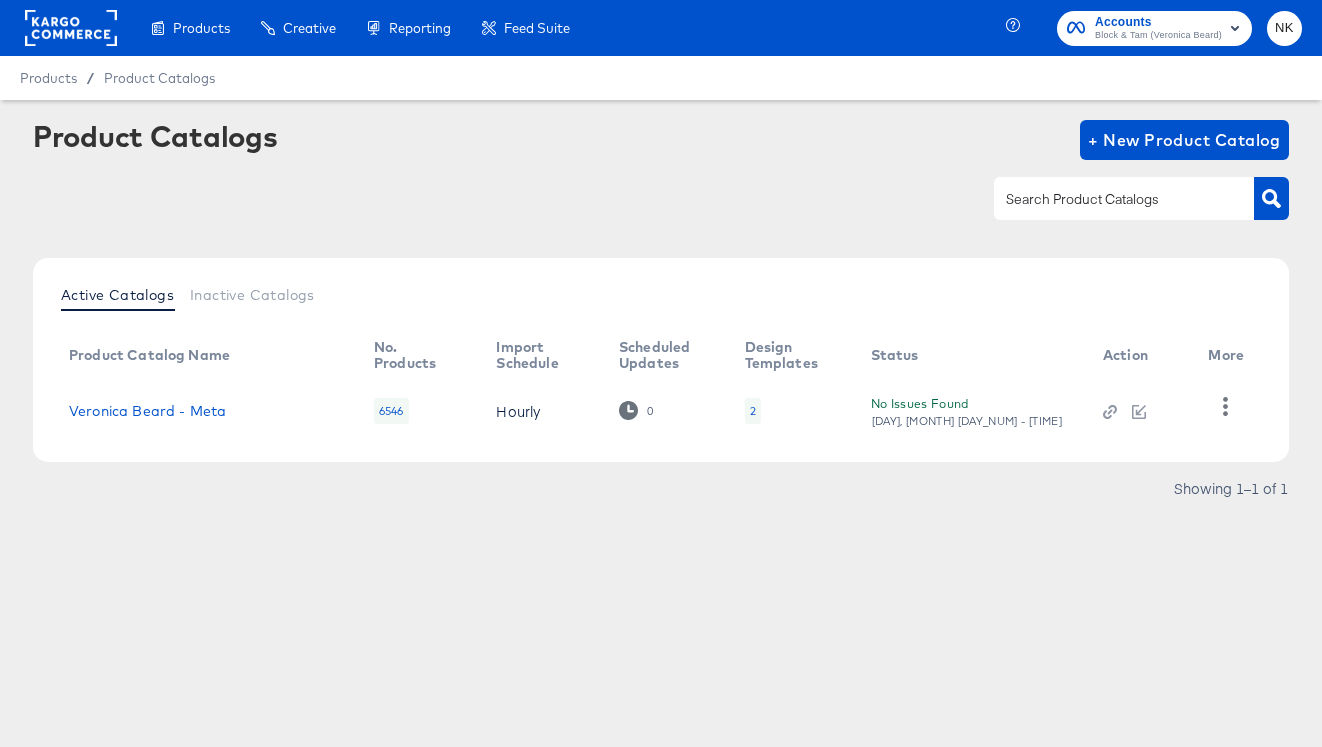 click 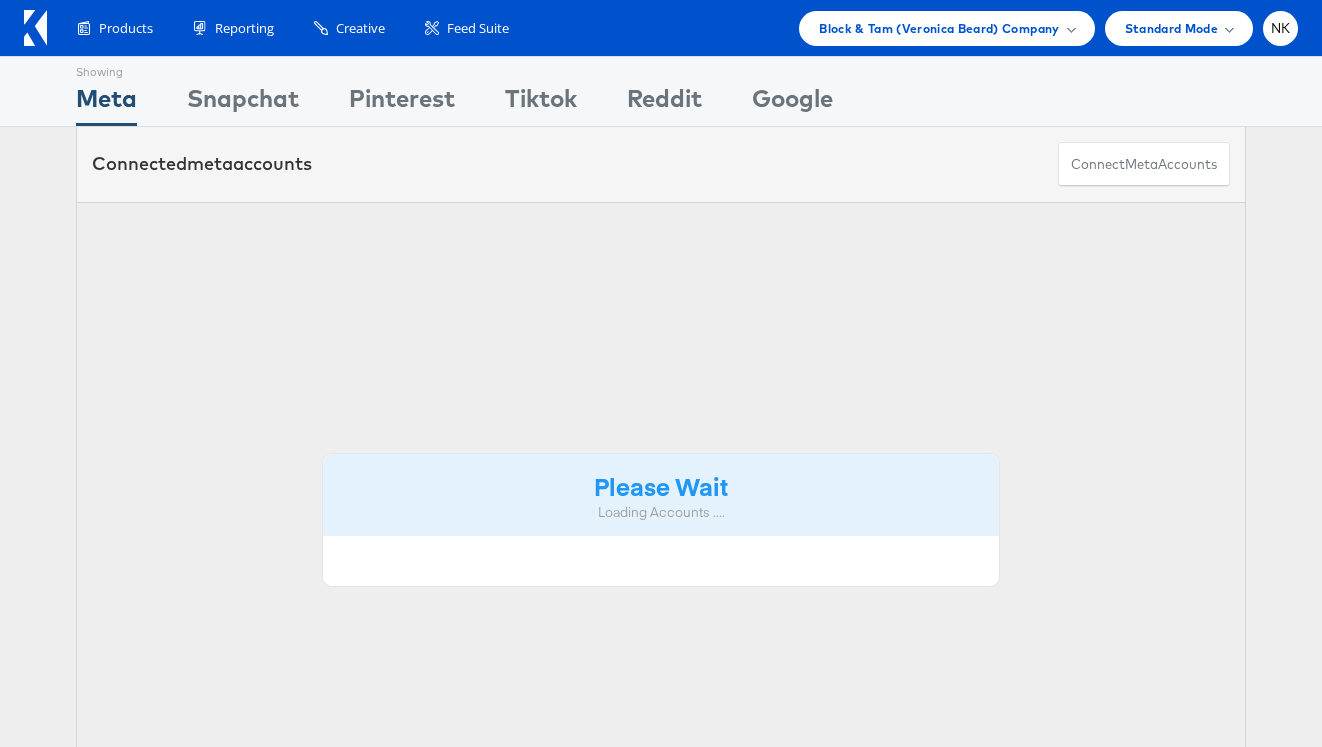 scroll, scrollTop: 0, scrollLeft: 0, axis: both 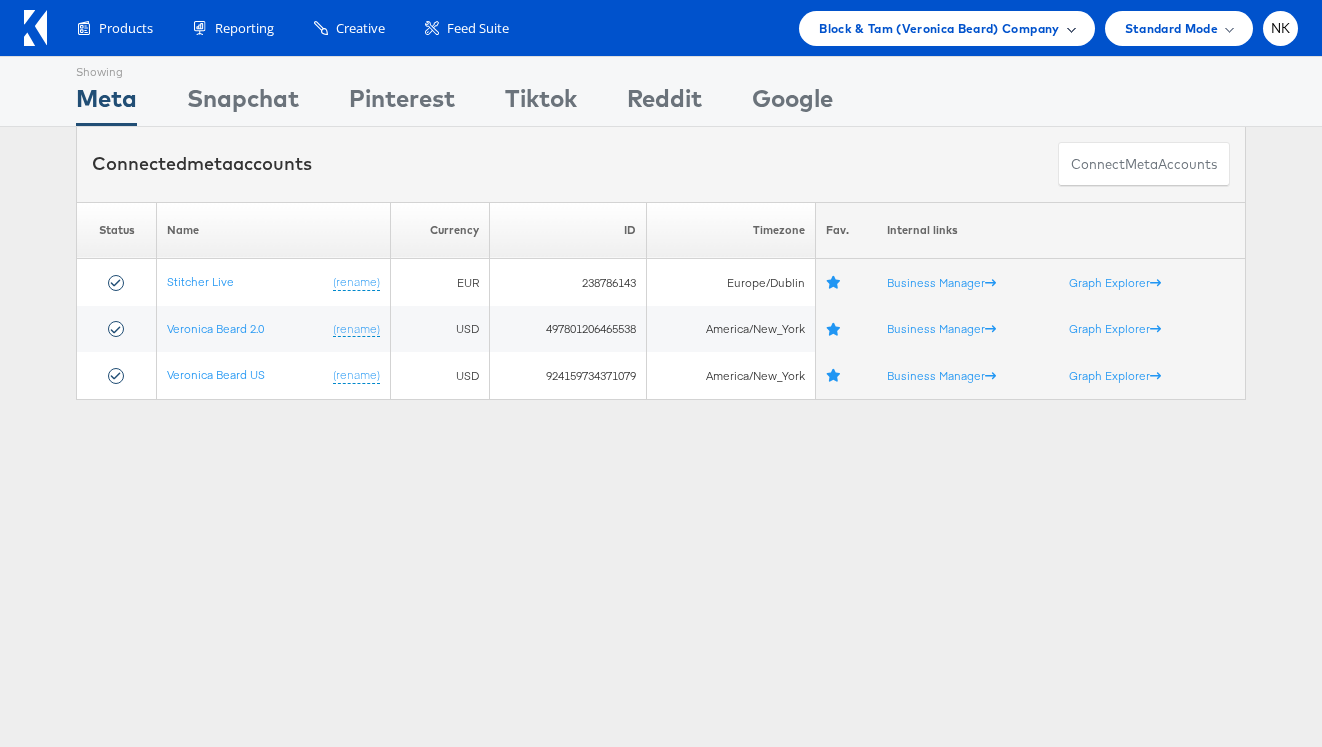 click on "Block & Tam (Veronica Beard) Company" at bounding box center [939, 28] 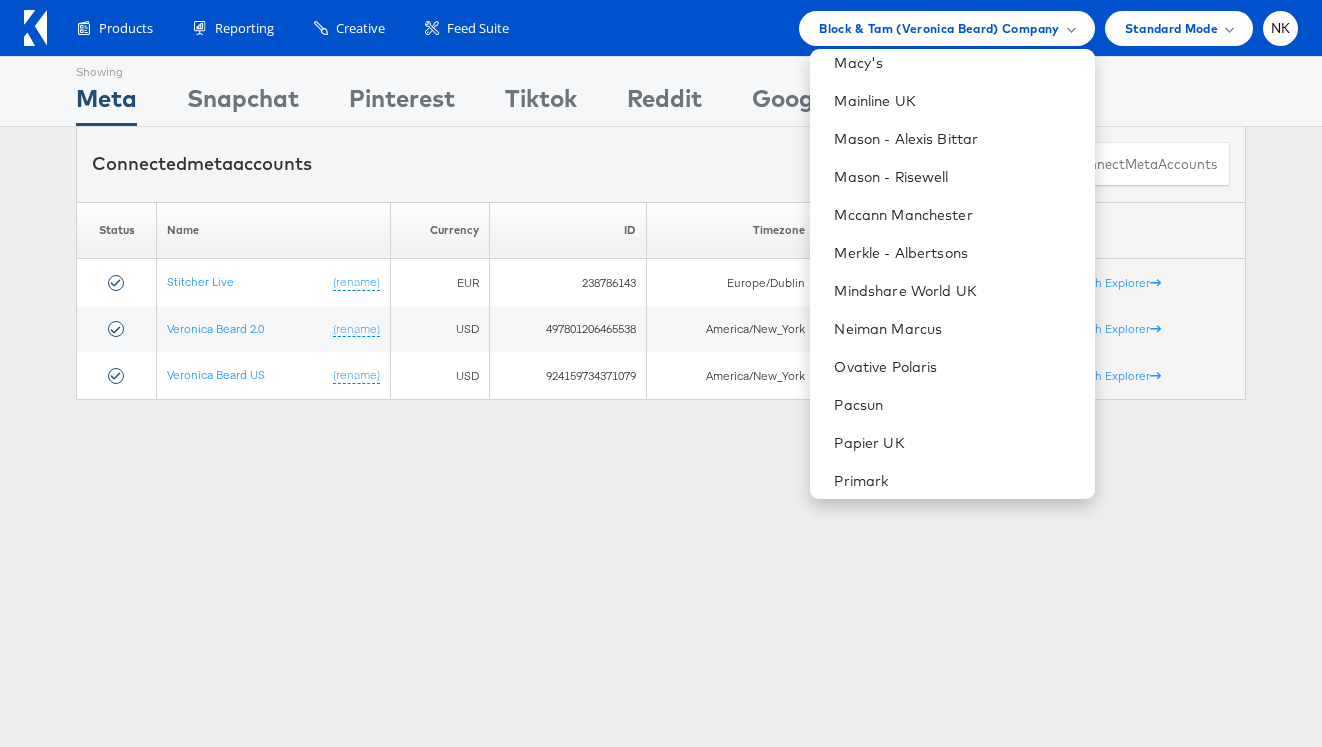 scroll, scrollTop: 1236, scrollLeft: 0, axis: vertical 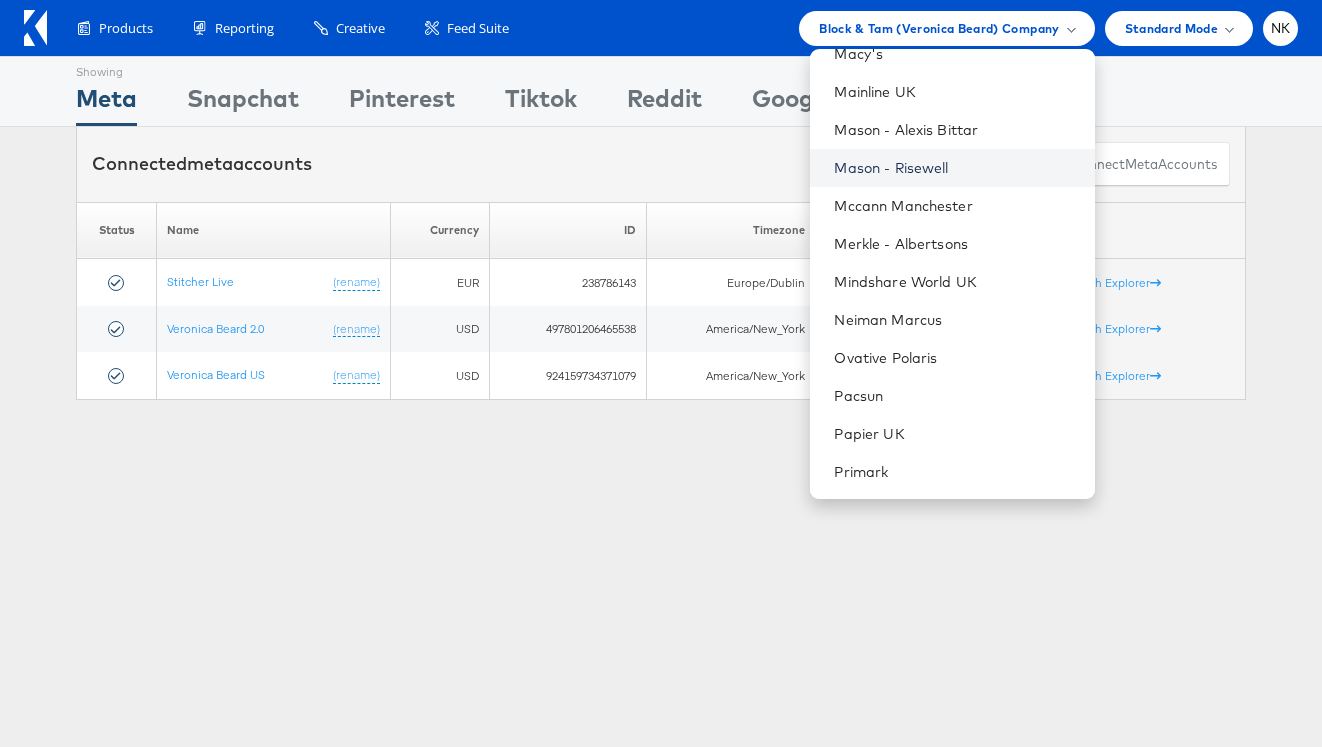 click on "Mason - Risewell" at bounding box center [956, 168] 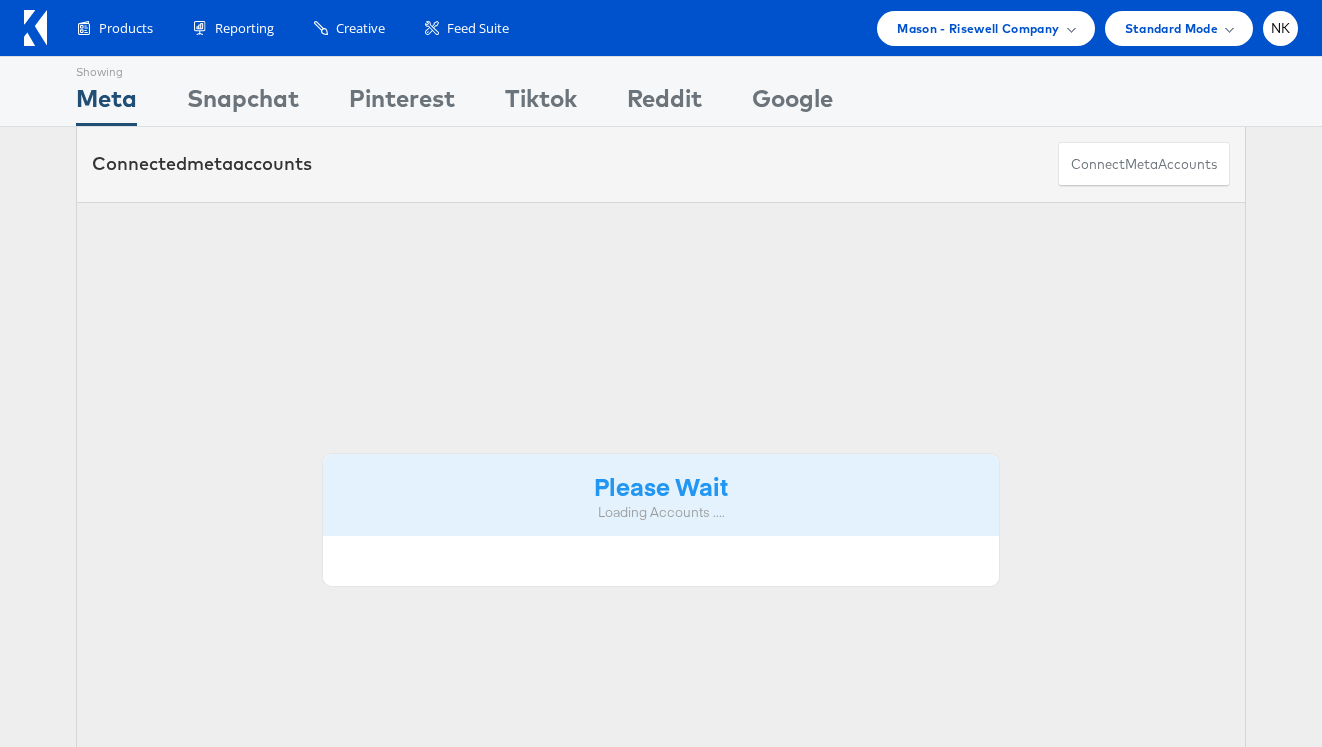 scroll, scrollTop: 0, scrollLeft: 0, axis: both 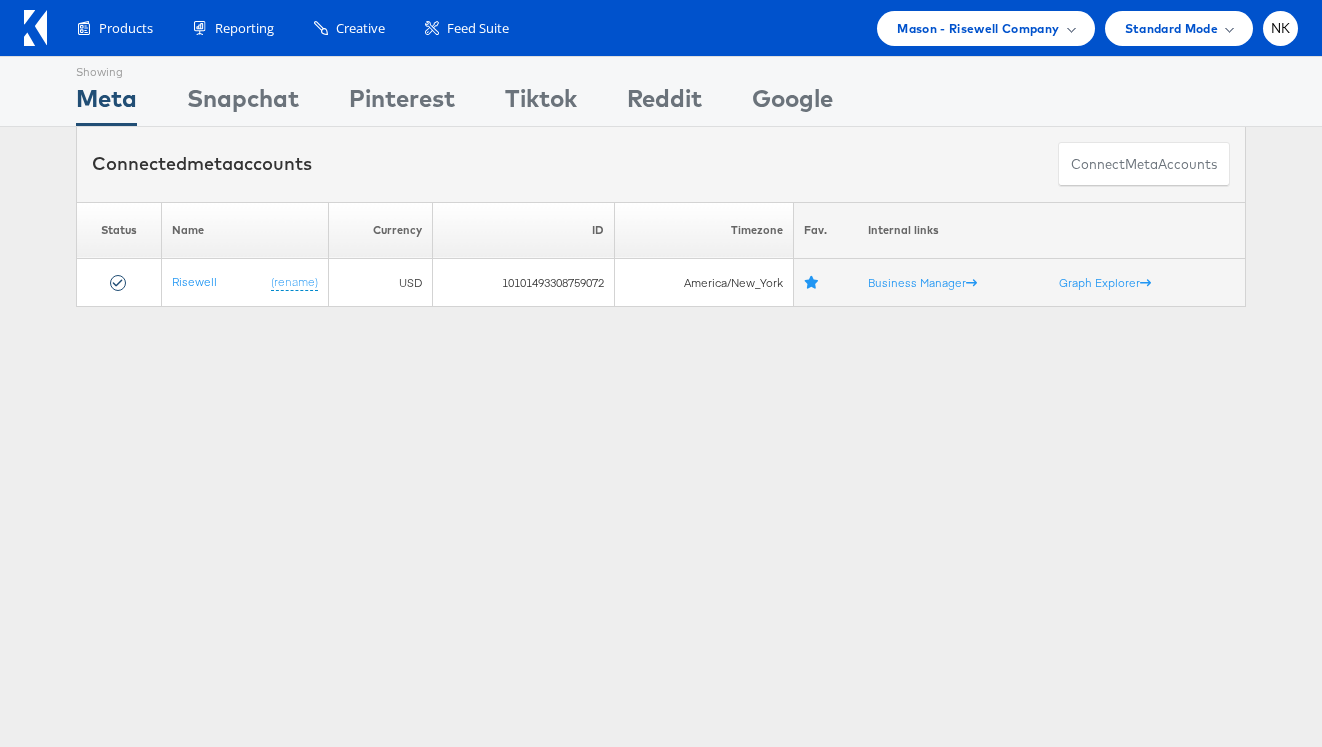 click at bounding box center (40, 28) 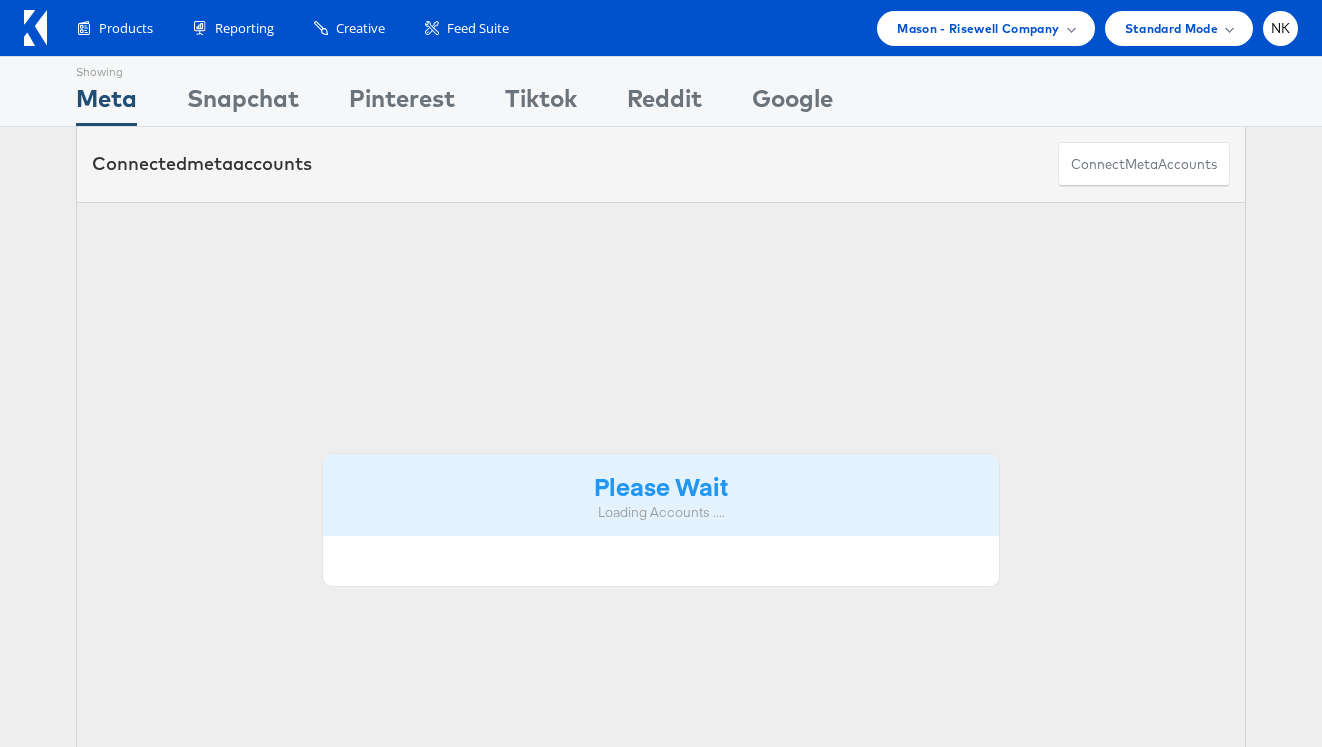 scroll, scrollTop: 0, scrollLeft: 0, axis: both 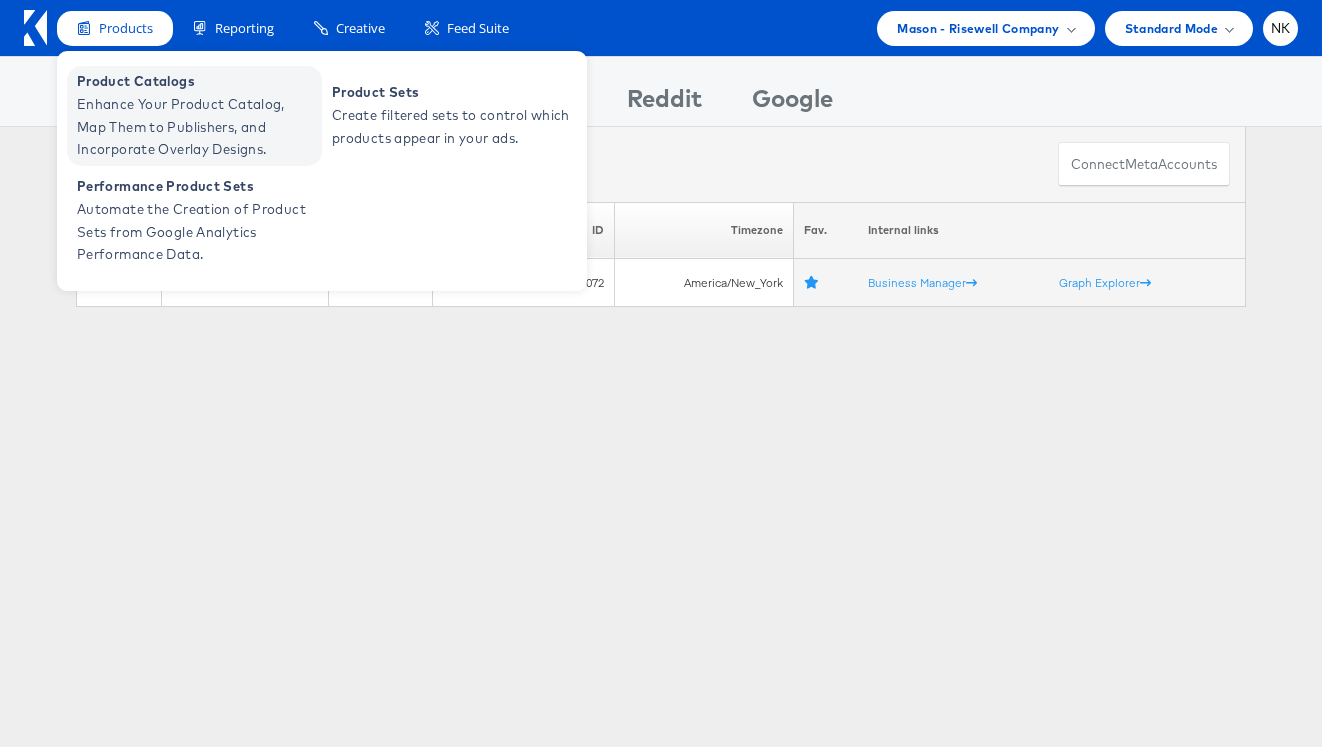 click on "Enhance Your Product Catalog, Map Them to Publishers, and Incorporate Overlay Designs." at bounding box center [197, 127] 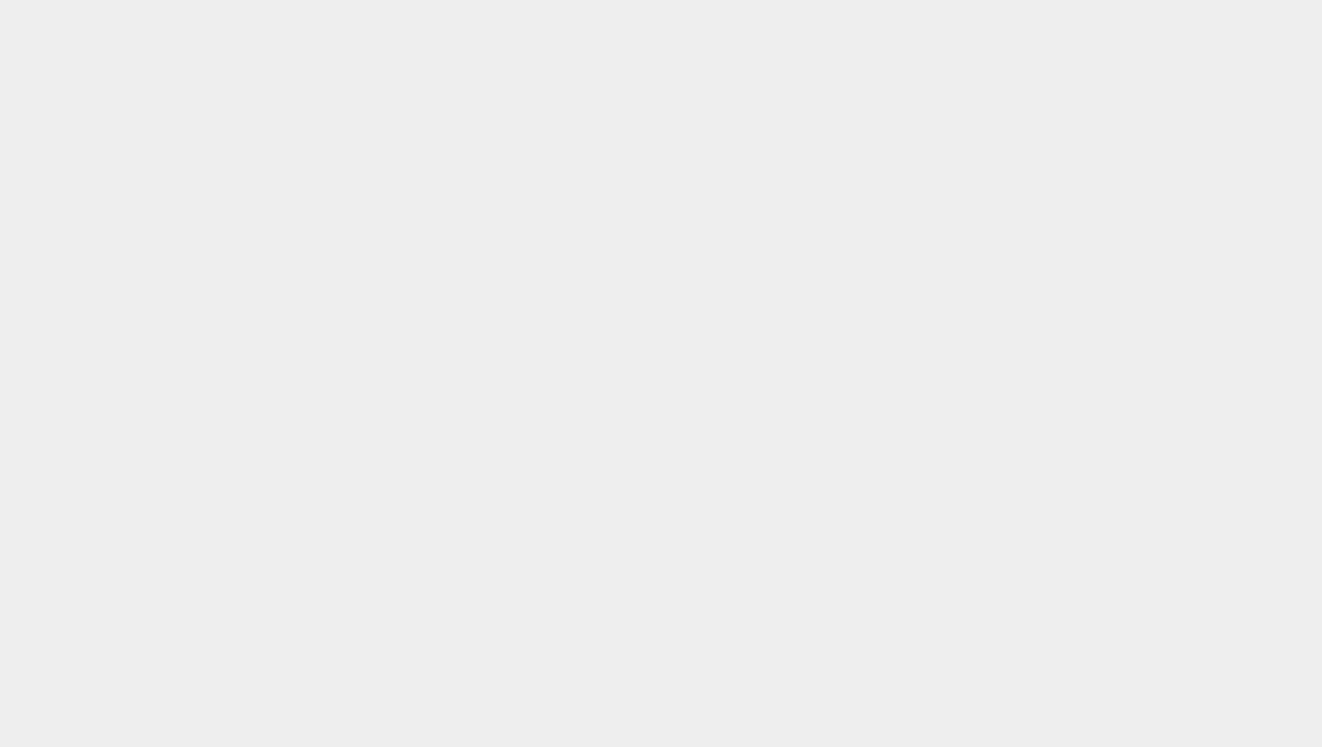 scroll, scrollTop: 0, scrollLeft: 0, axis: both 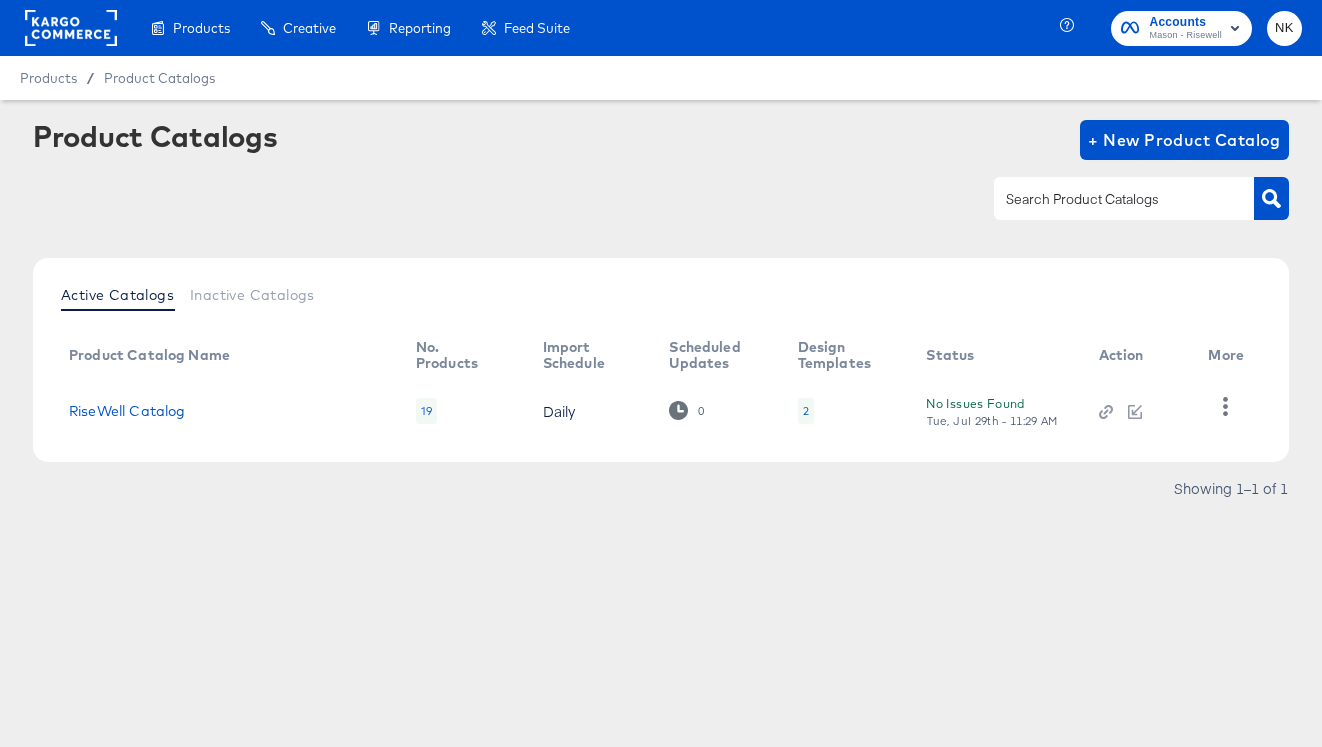 click 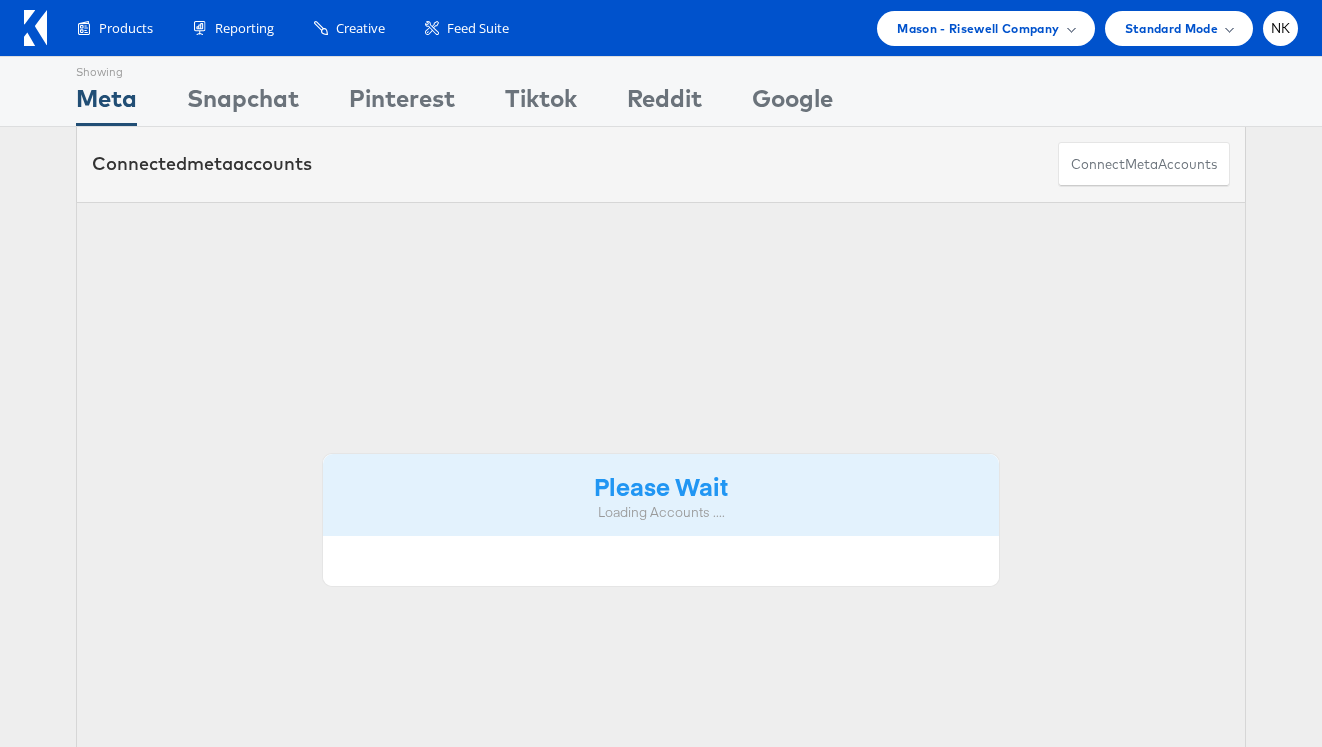 scroll, scrollTop: 0, scrollLeft: 0, axis: both 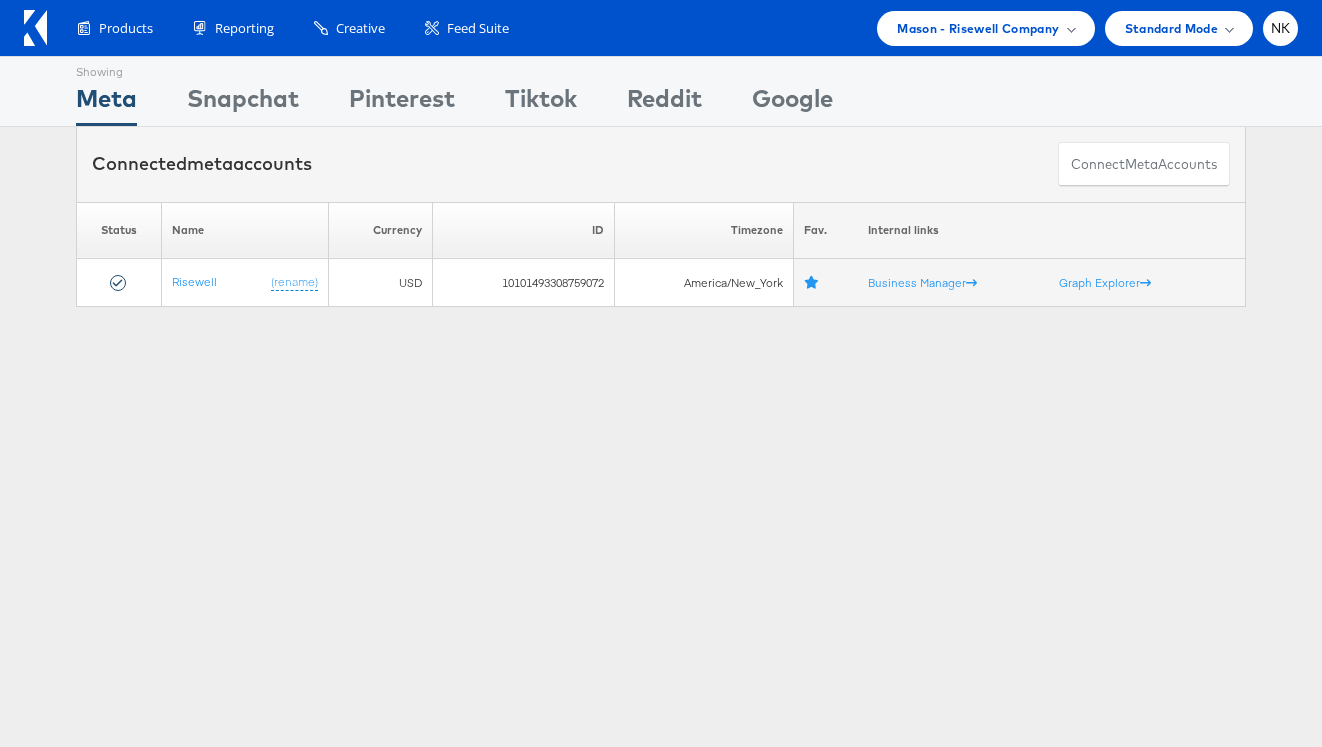 click at bounding box center (40, 28) 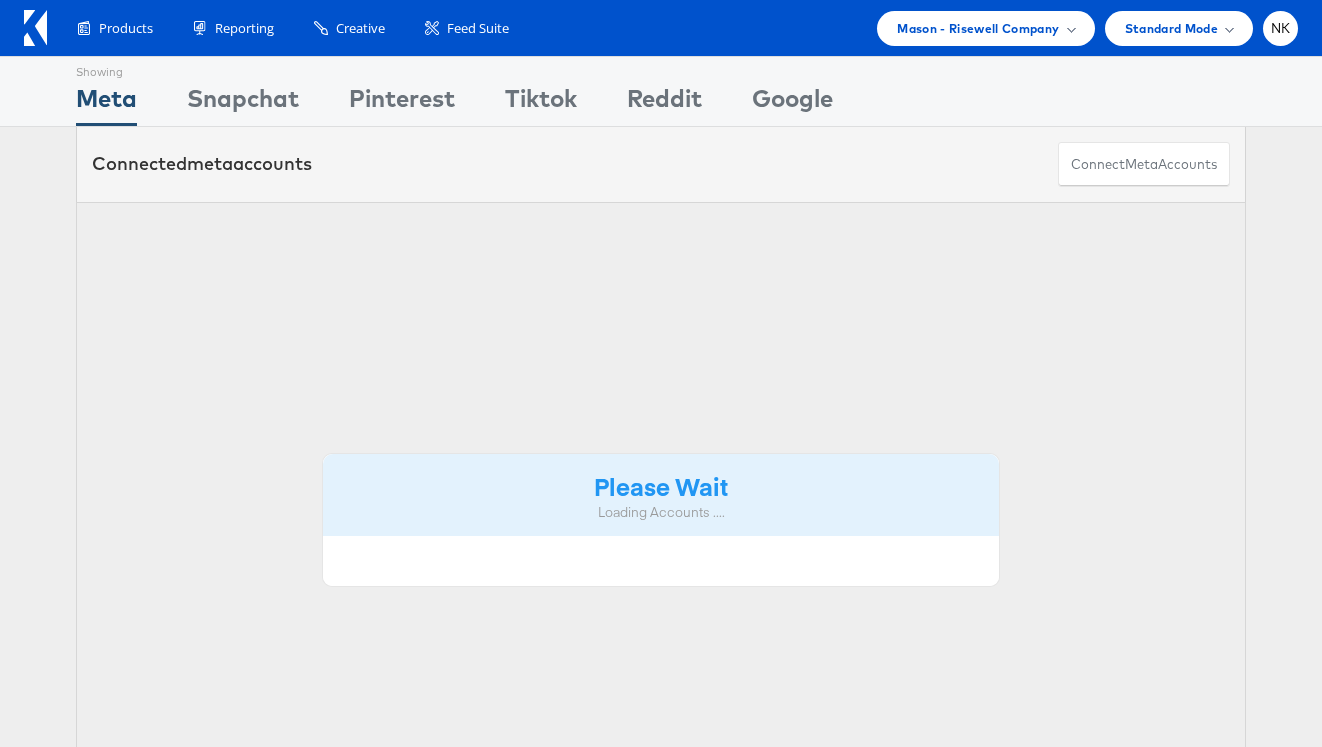 scroll, scrollTop: 0, scrollLeft: 0, axis: both 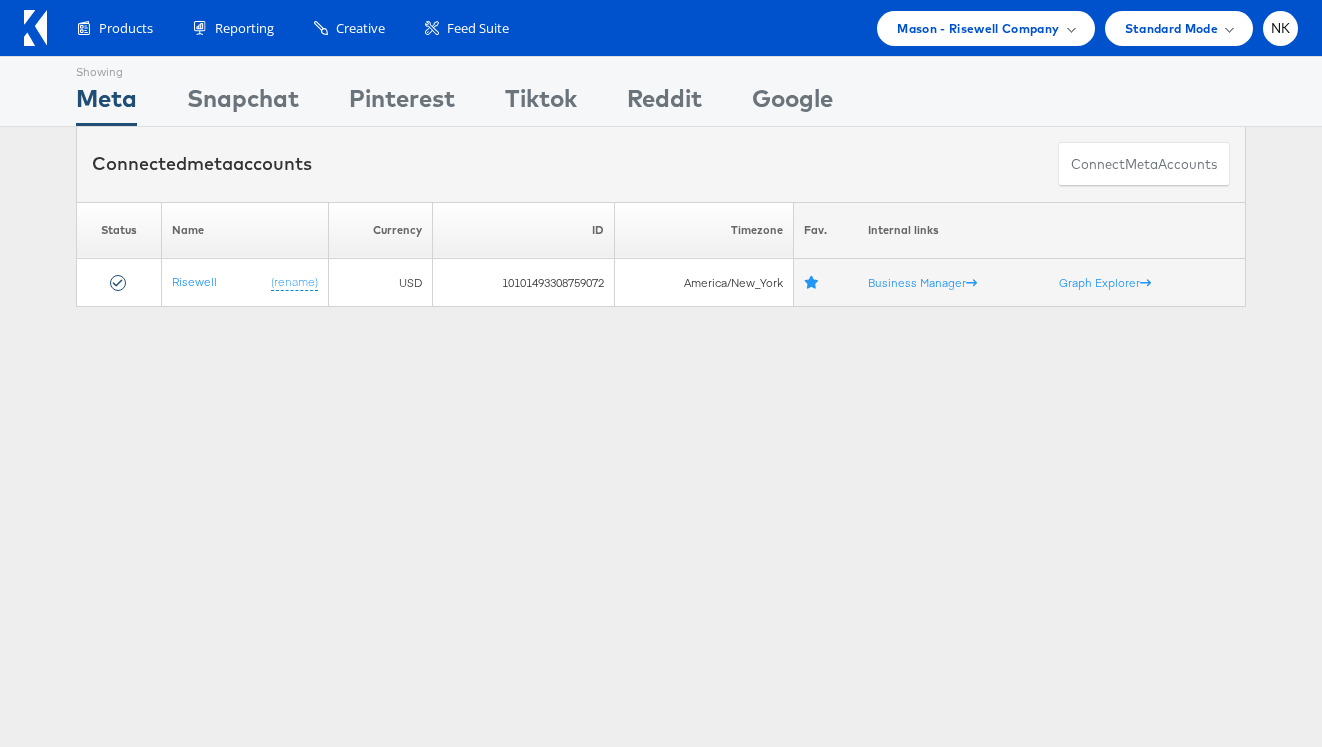 click 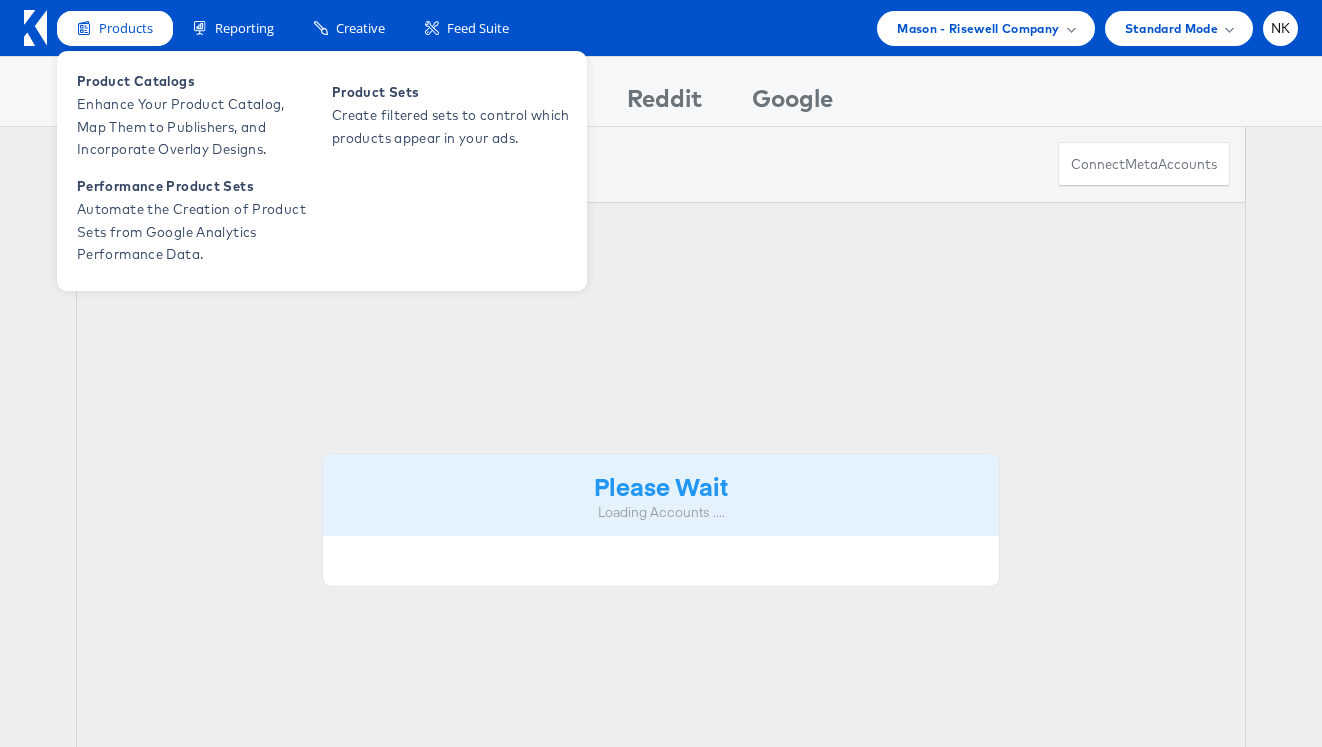 scroll, scrollTop: 0, scrollLeft: 0, axis: both 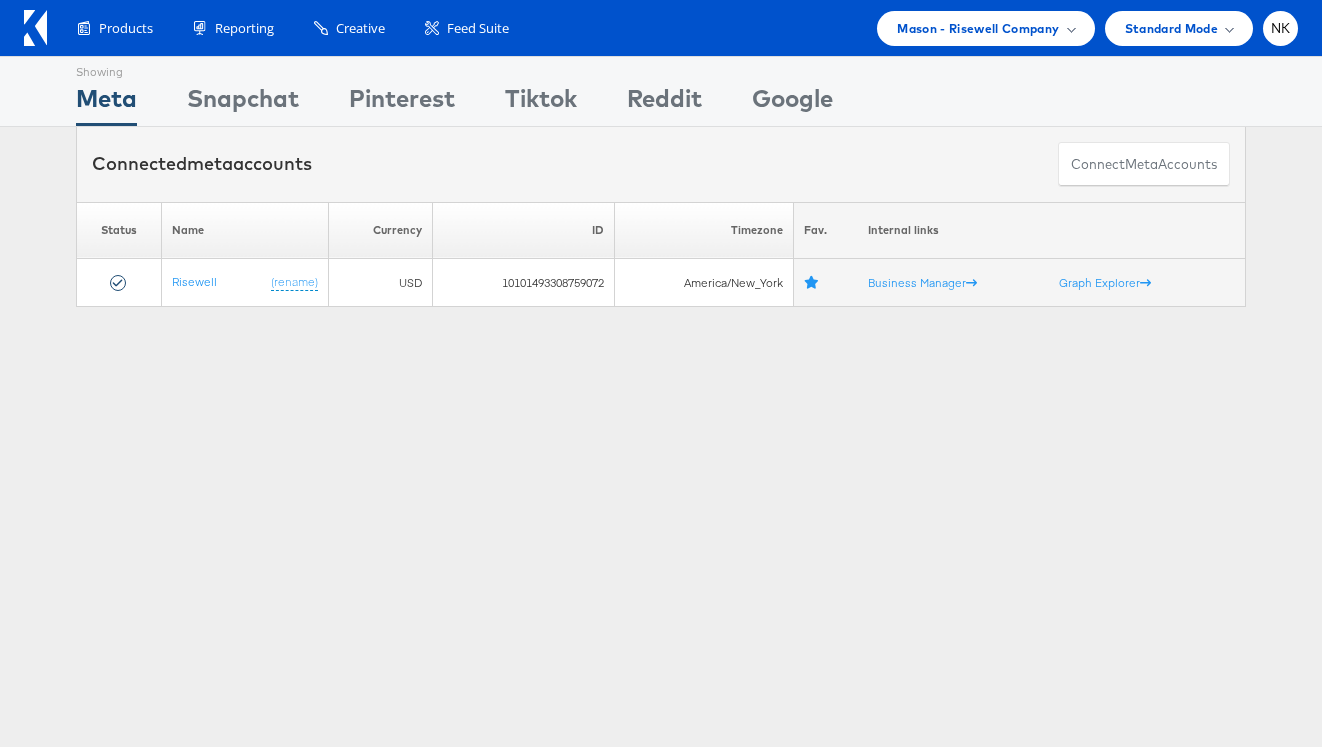 click 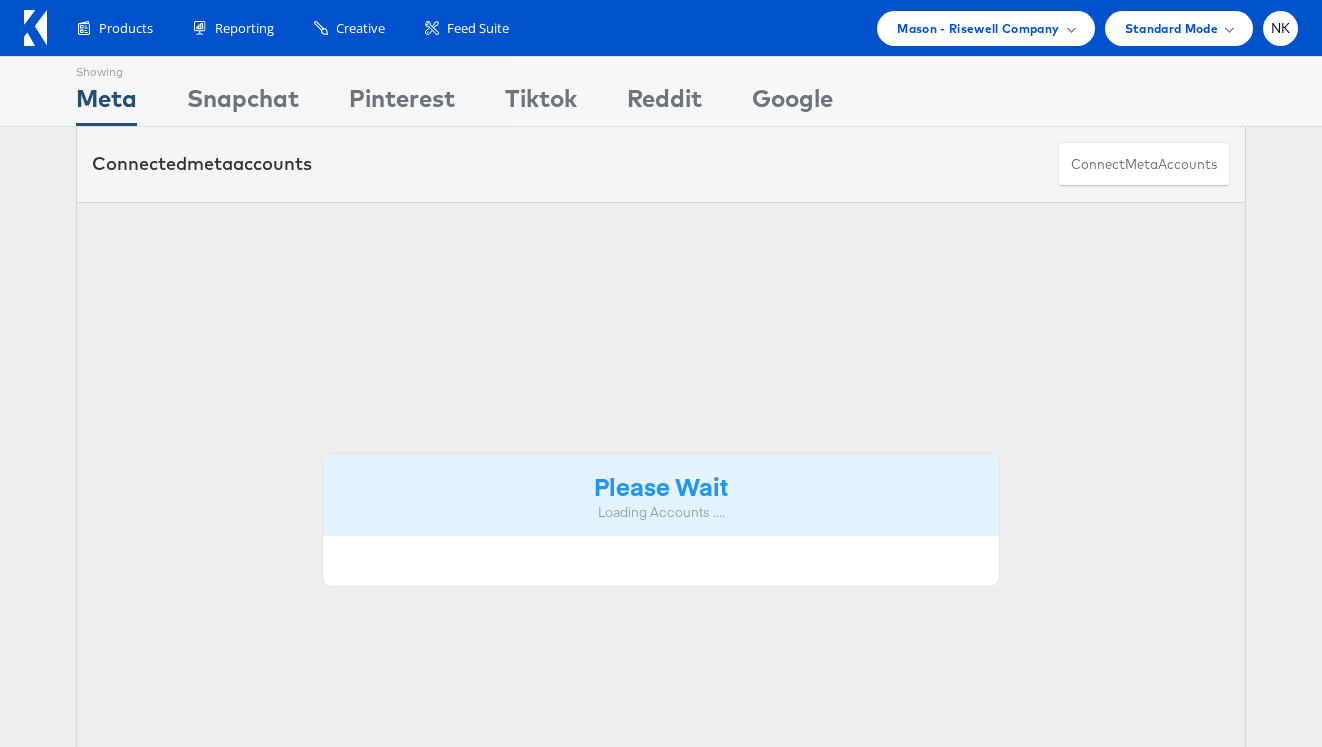 scroll, scrollTop: 0, scrollLeft: 0, axis: both 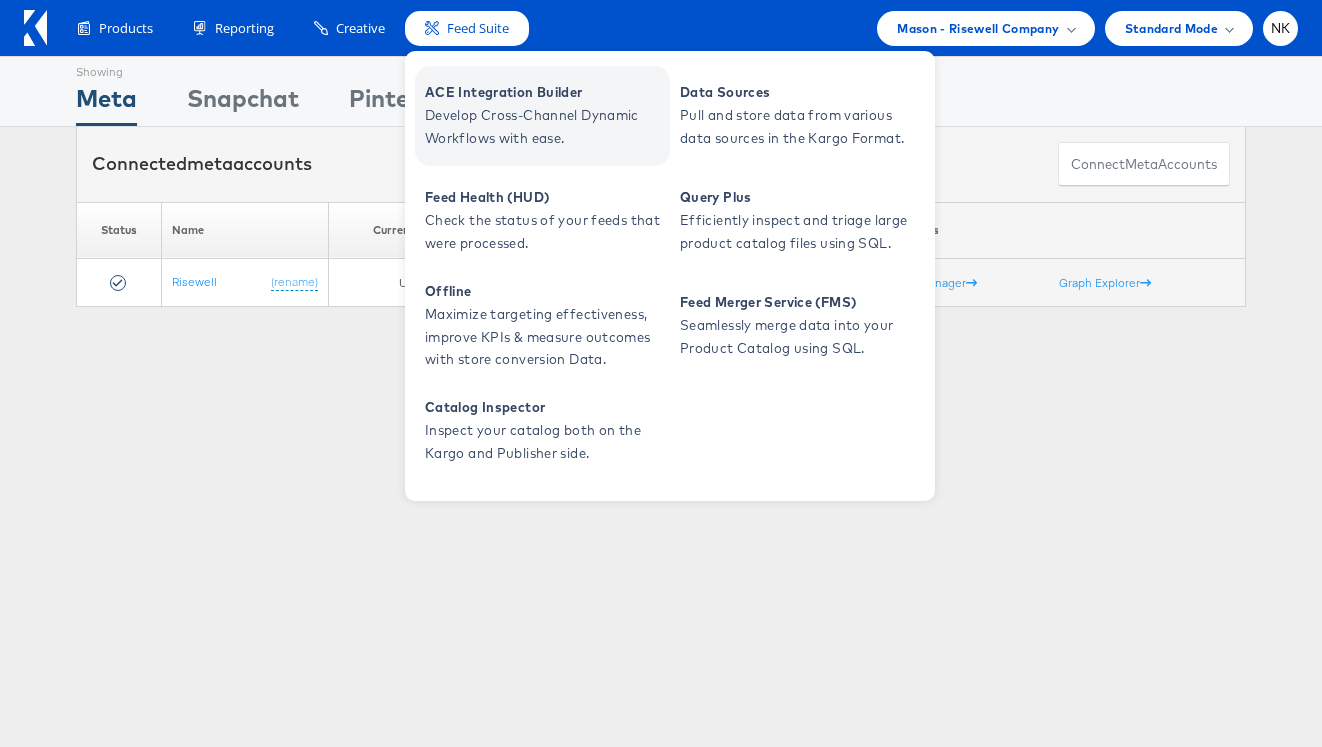 click on "ACE Integration Builder" at bounding box center (545, 92) 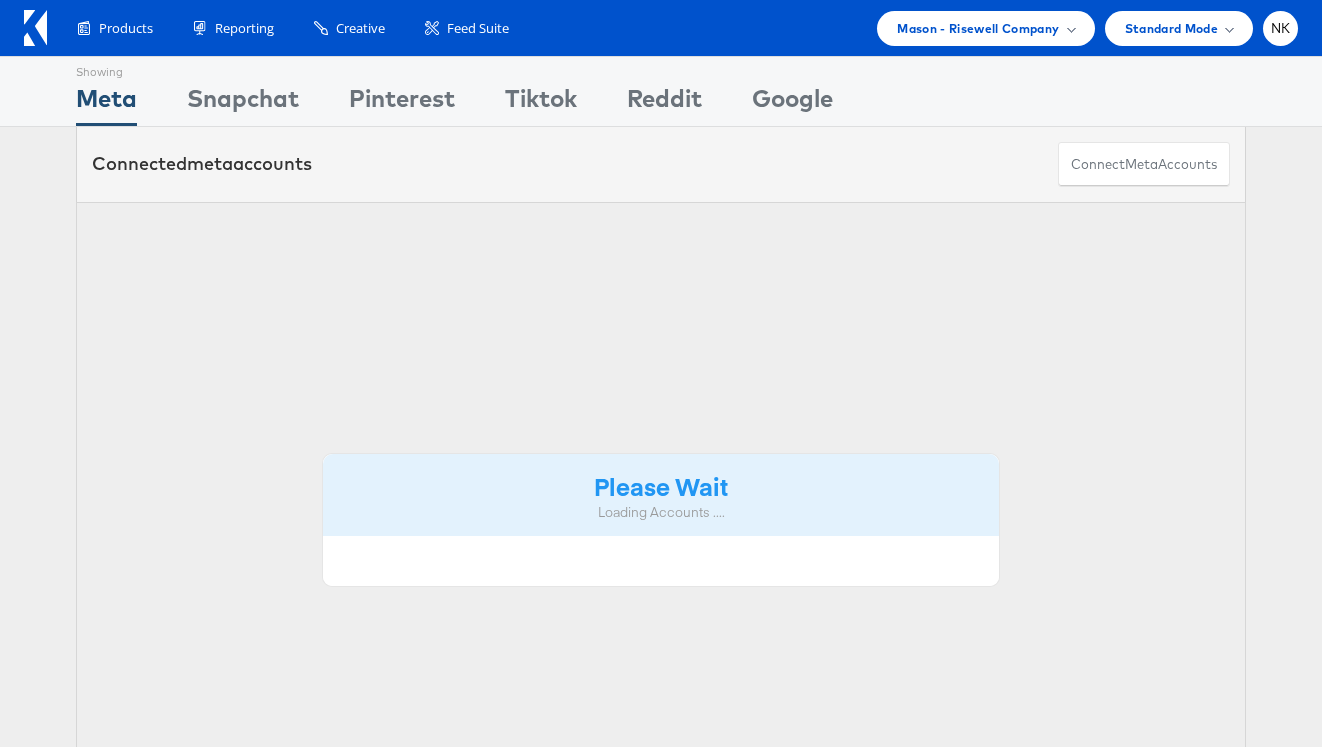 scroll, scrollTop: 0, scrollLeft: 0, axis: both 